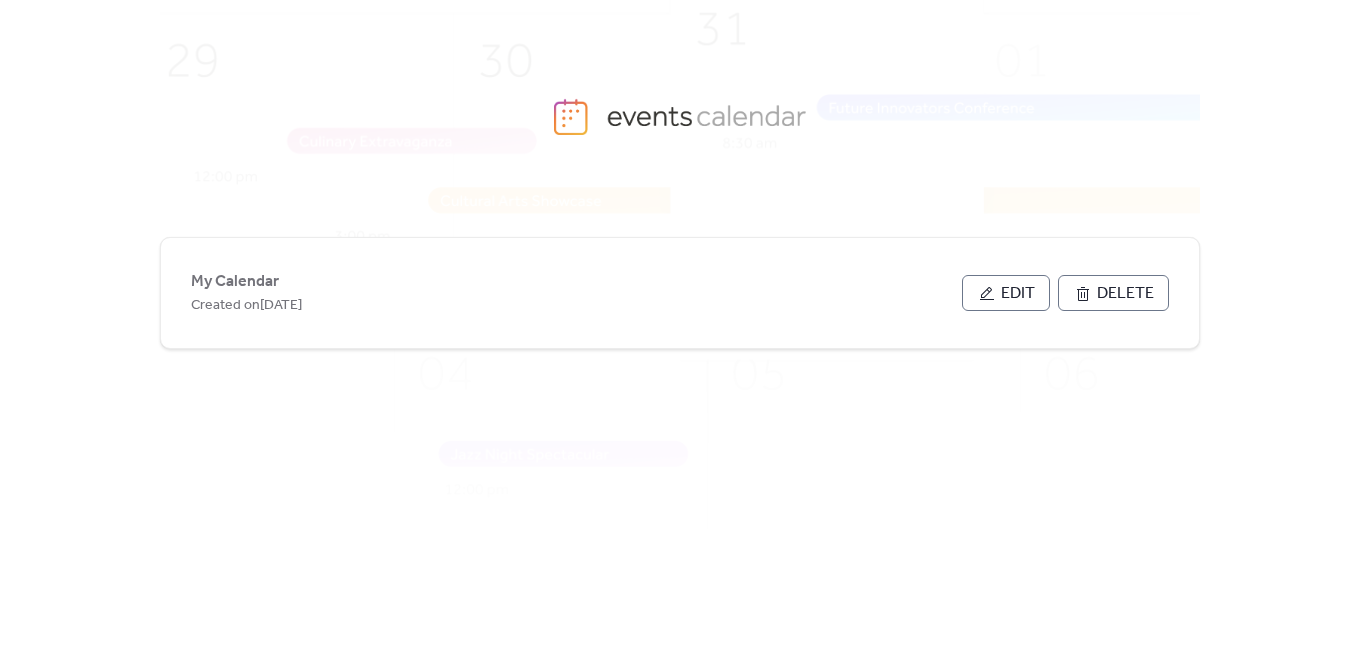 scroll, scrollTop: 0, scrollLeft: 0, axis: both 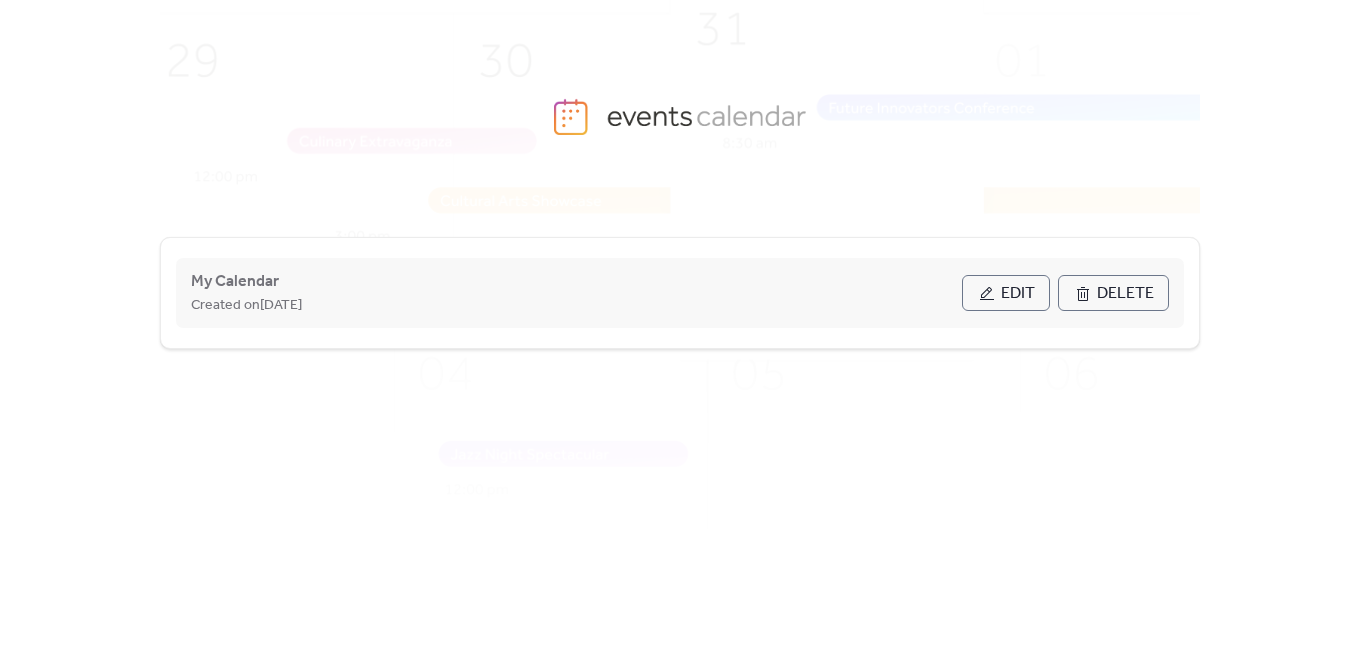 click on "Edit" at bounding box center [1018, 294] 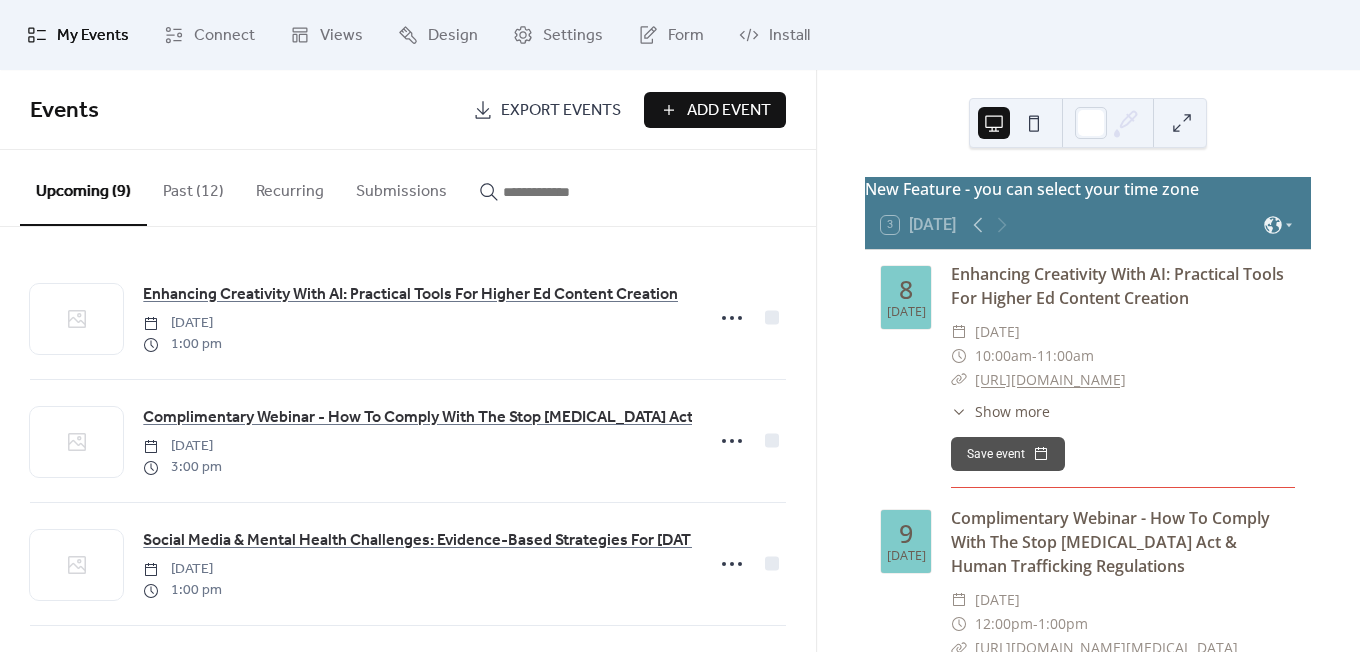 click on "Add Event" at bounding box center [715, 110] 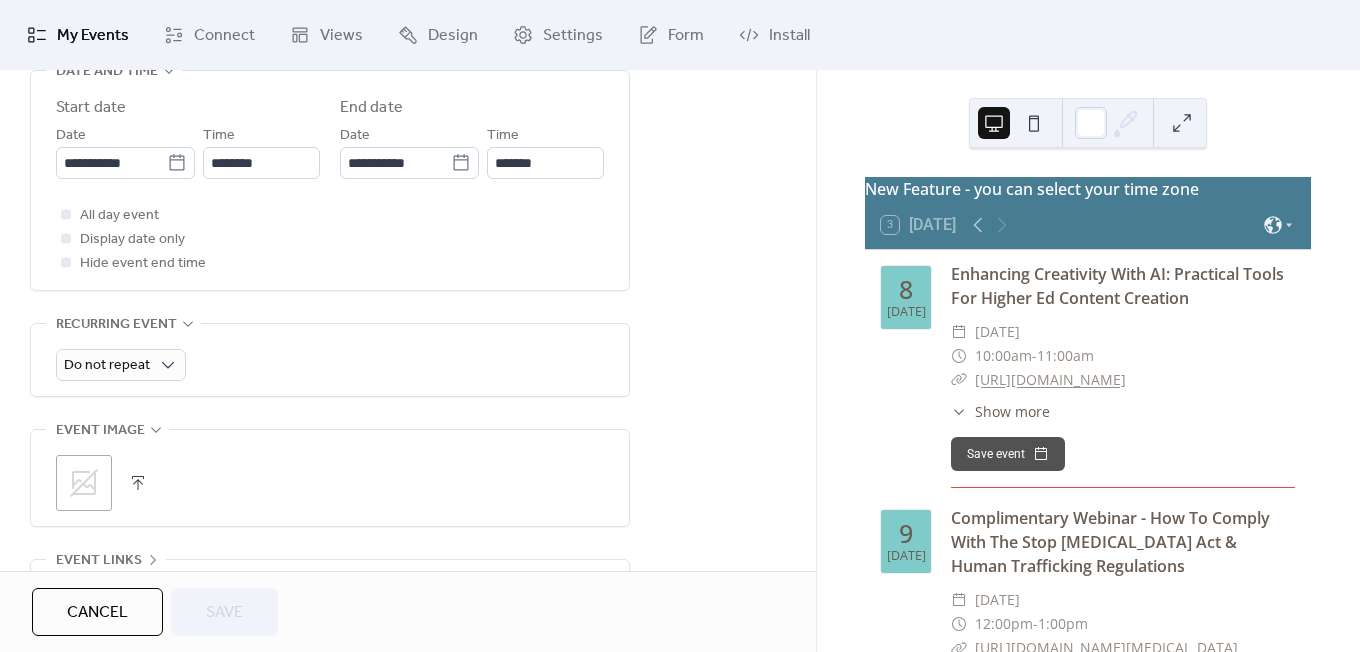 scroll, scrollTop: 896, scrollLeft: 0, axis: vertical 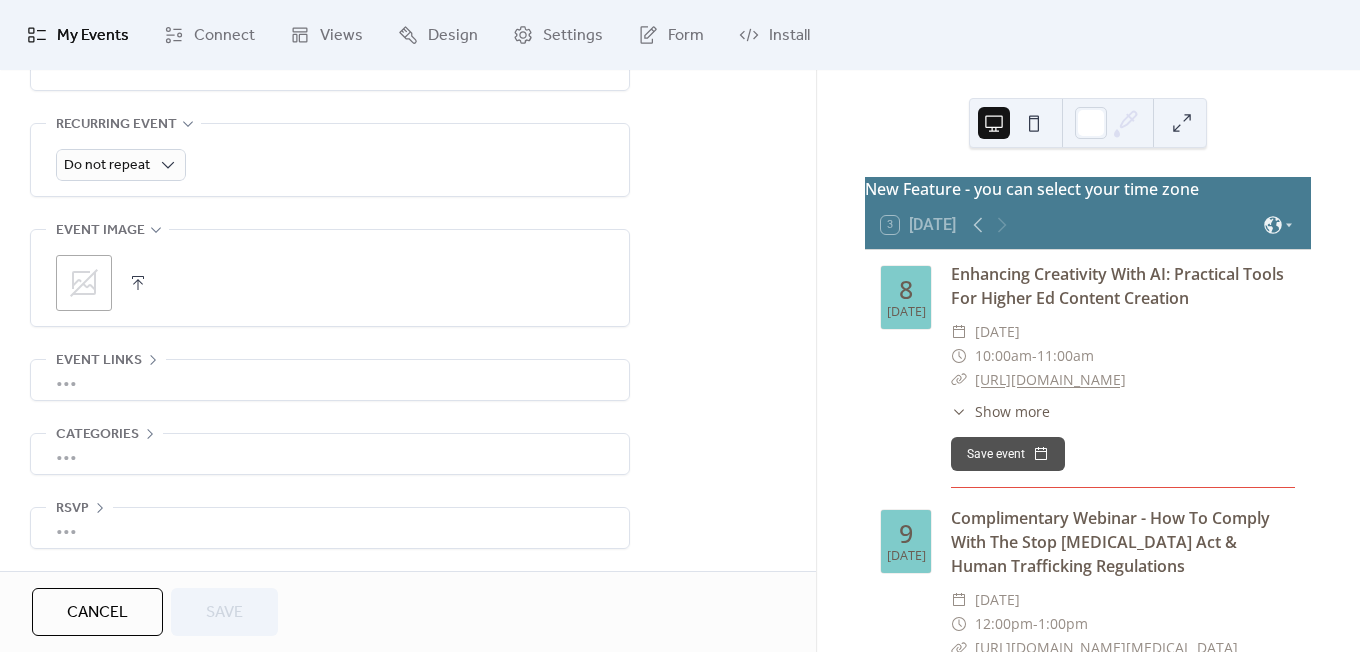 click on "•••" at bounding box center (330, 380) 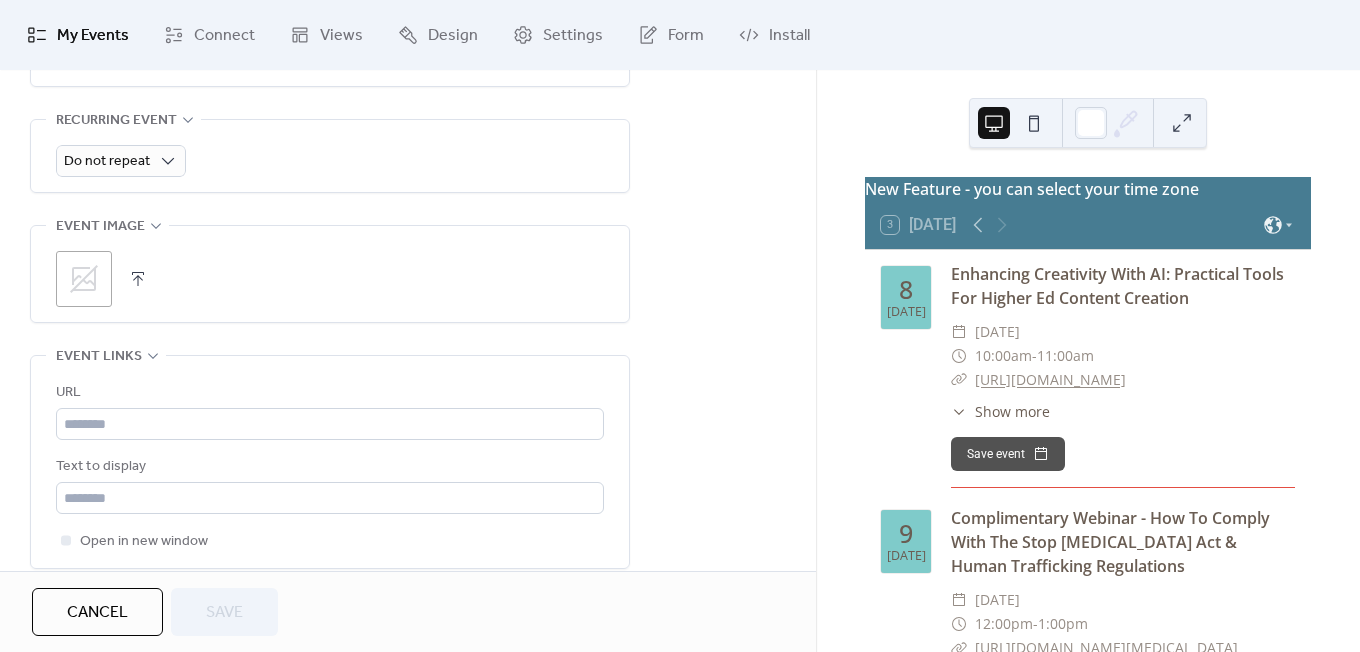 scroll, scrollTop: 896, scrollLeft: 0, axis: vertical 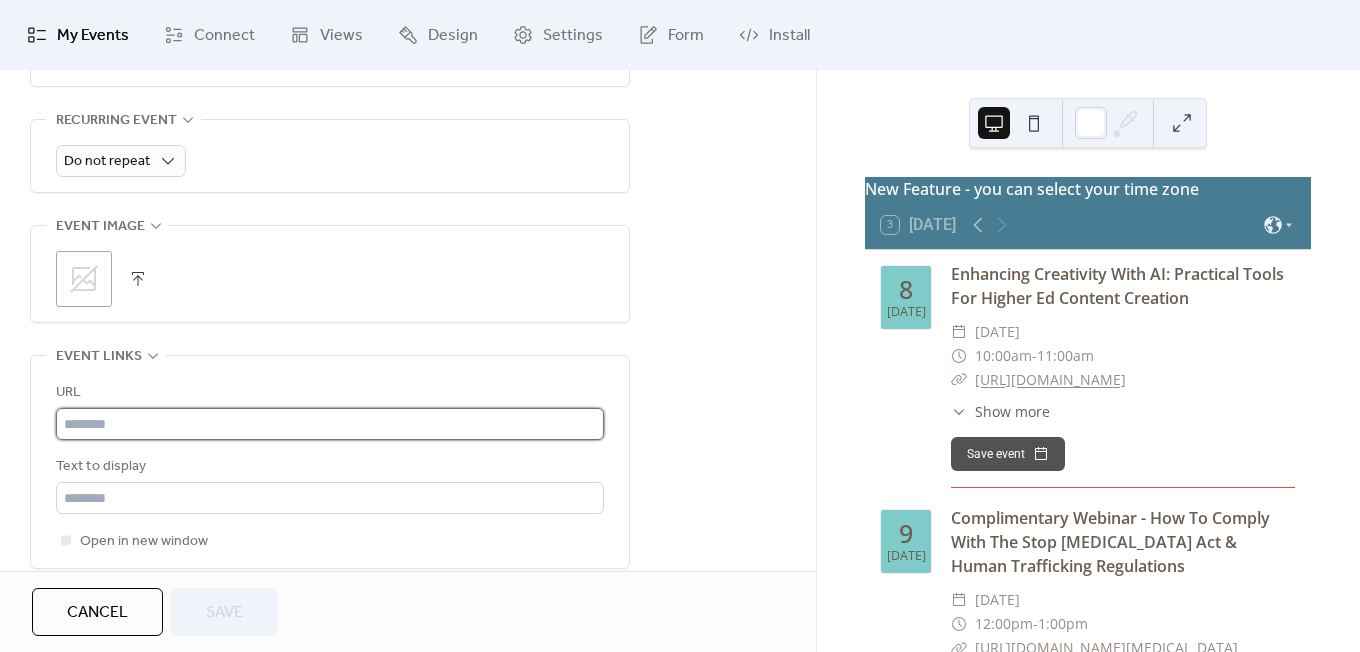 click at bounding box center (330, 424) 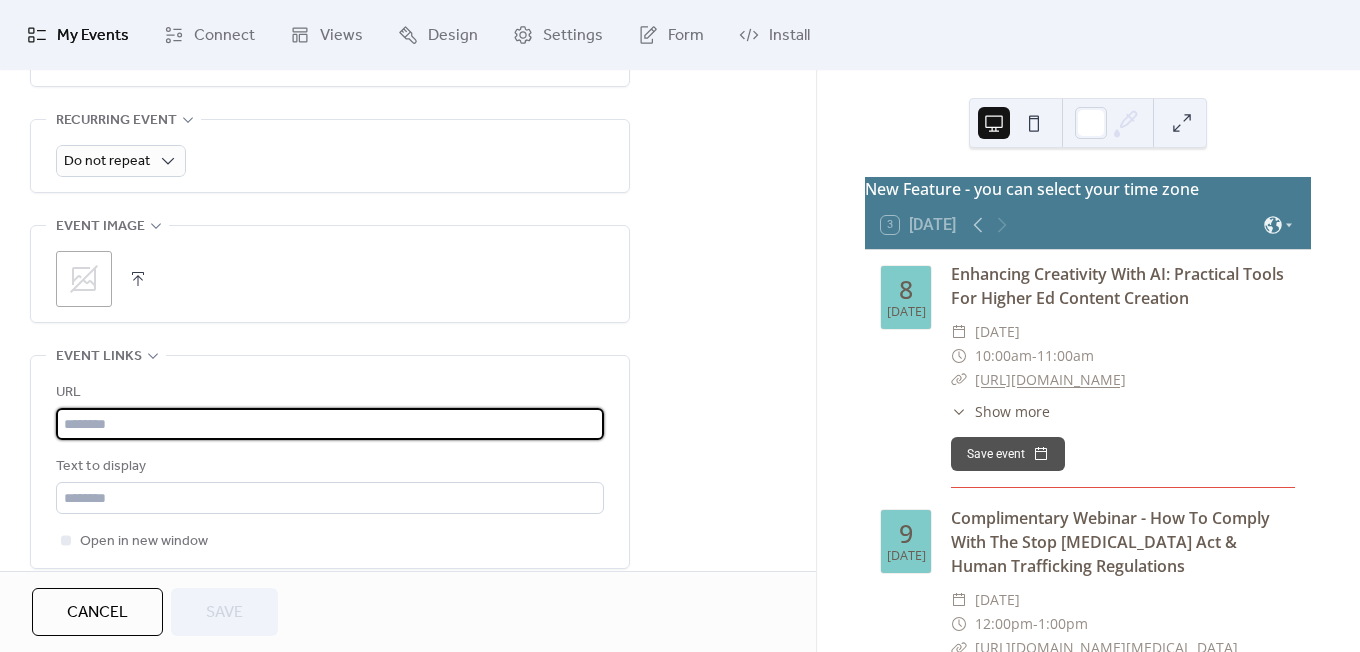 paste on "**********" 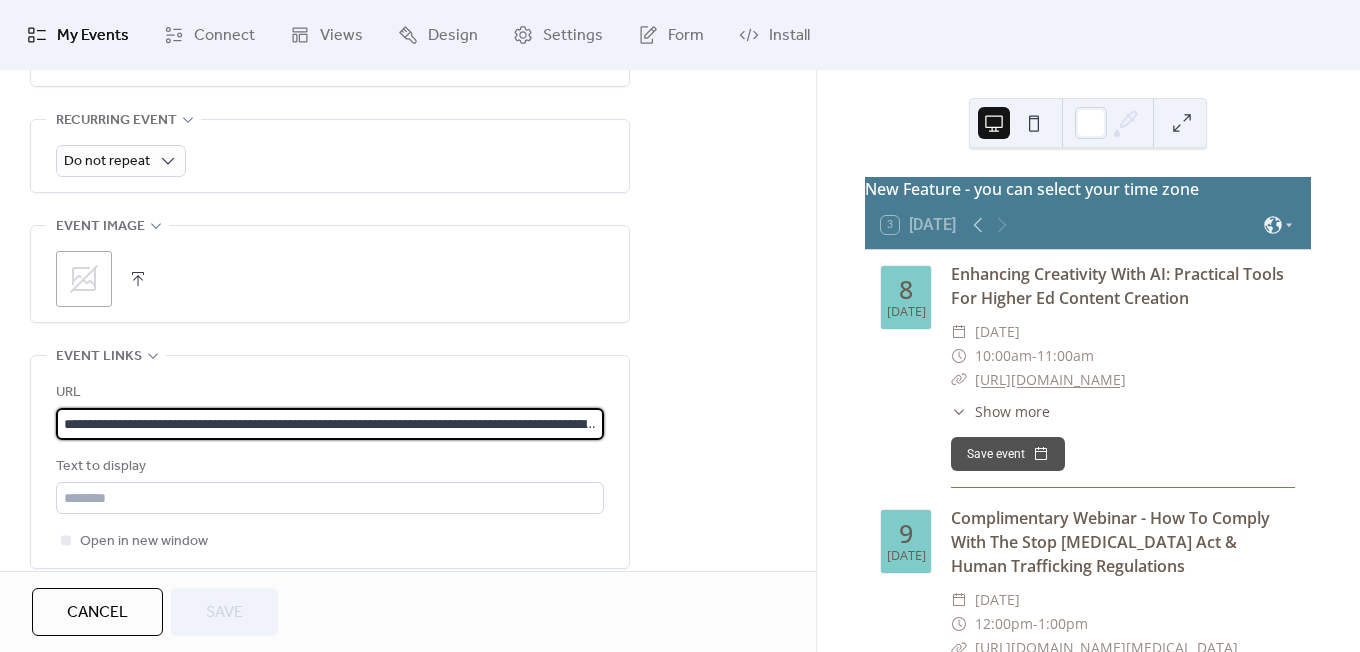 scroll, scrollTop: 0, scrollLeft: 169, axis: horizontal 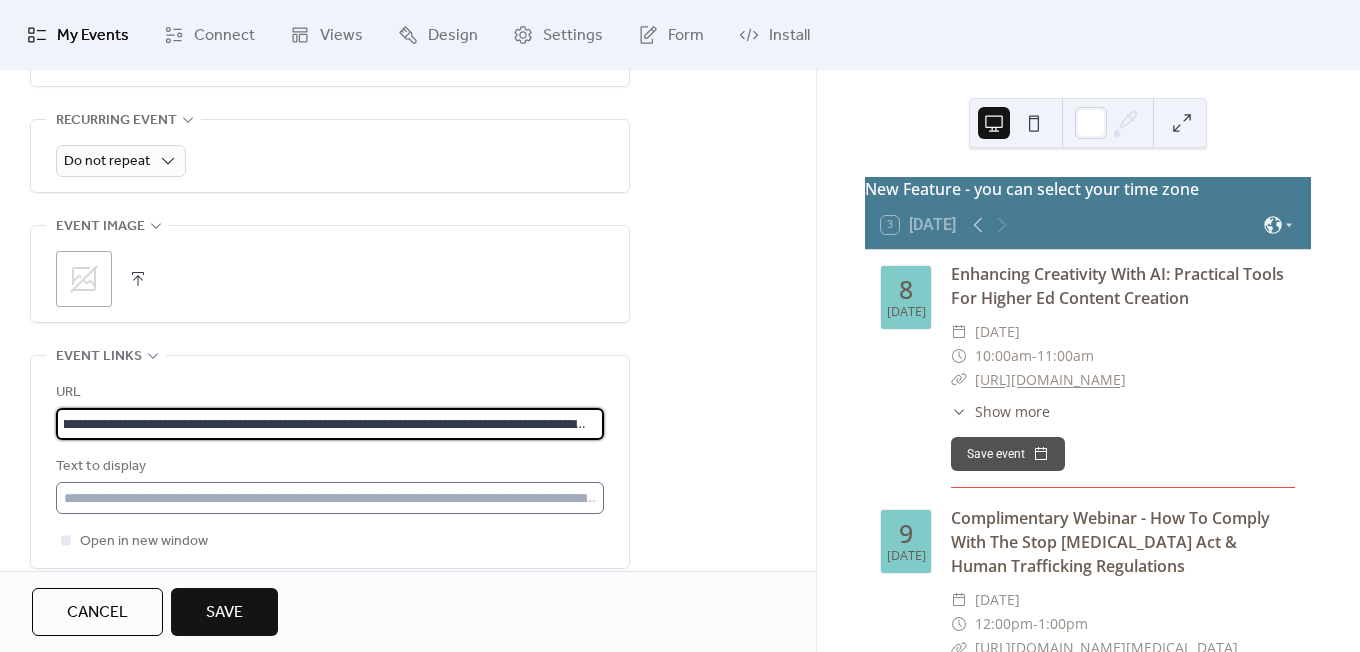 type on "**********" 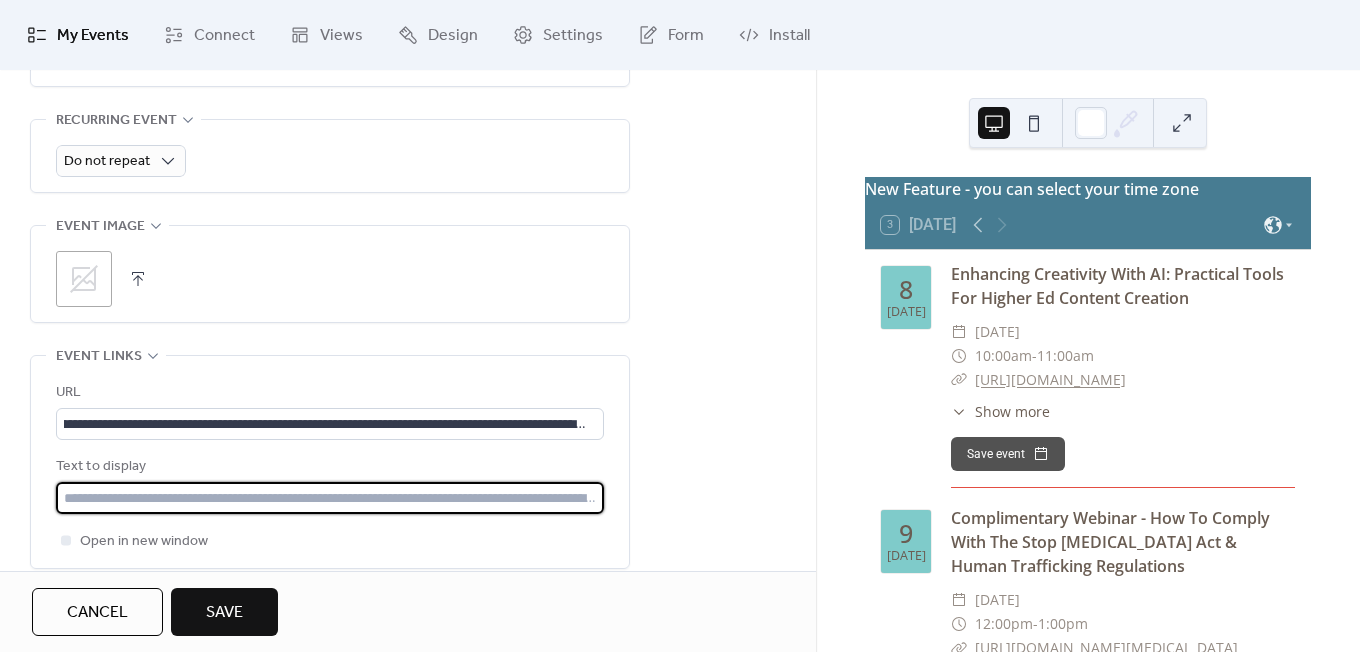 scroll, scrollTop: 0, scrollLeft: 0, axis: both 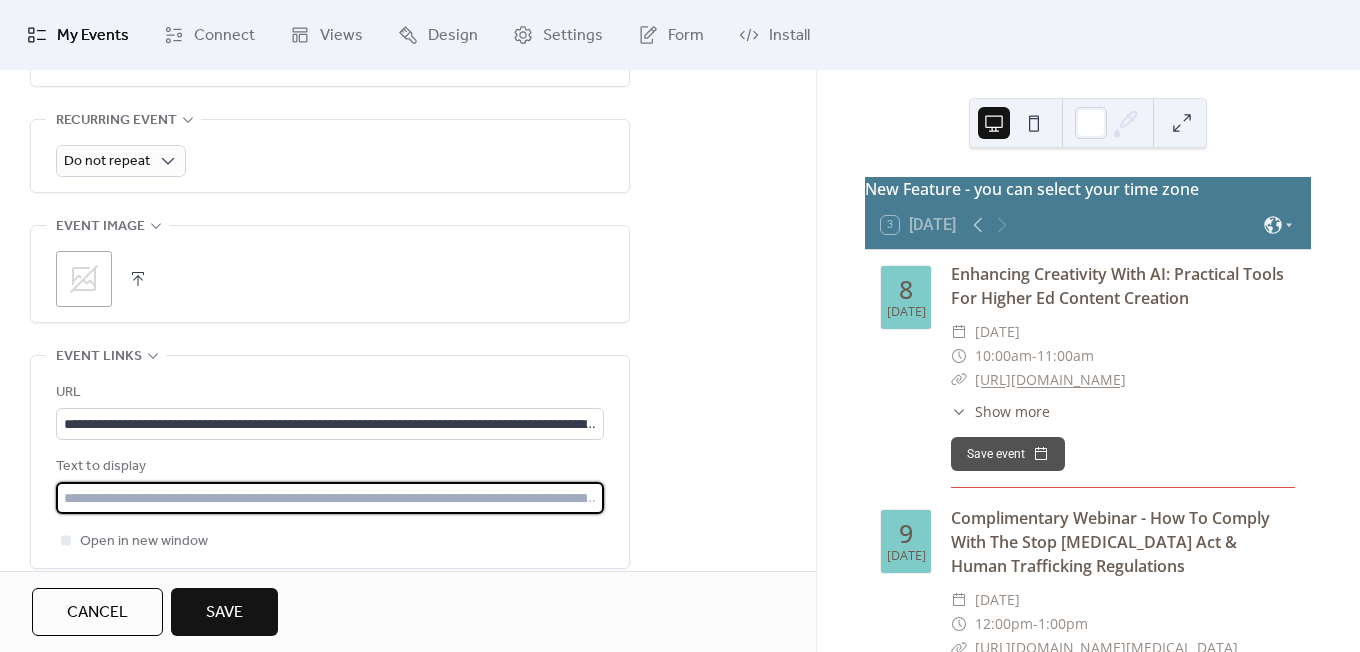 click at bounding box center [330, 498] 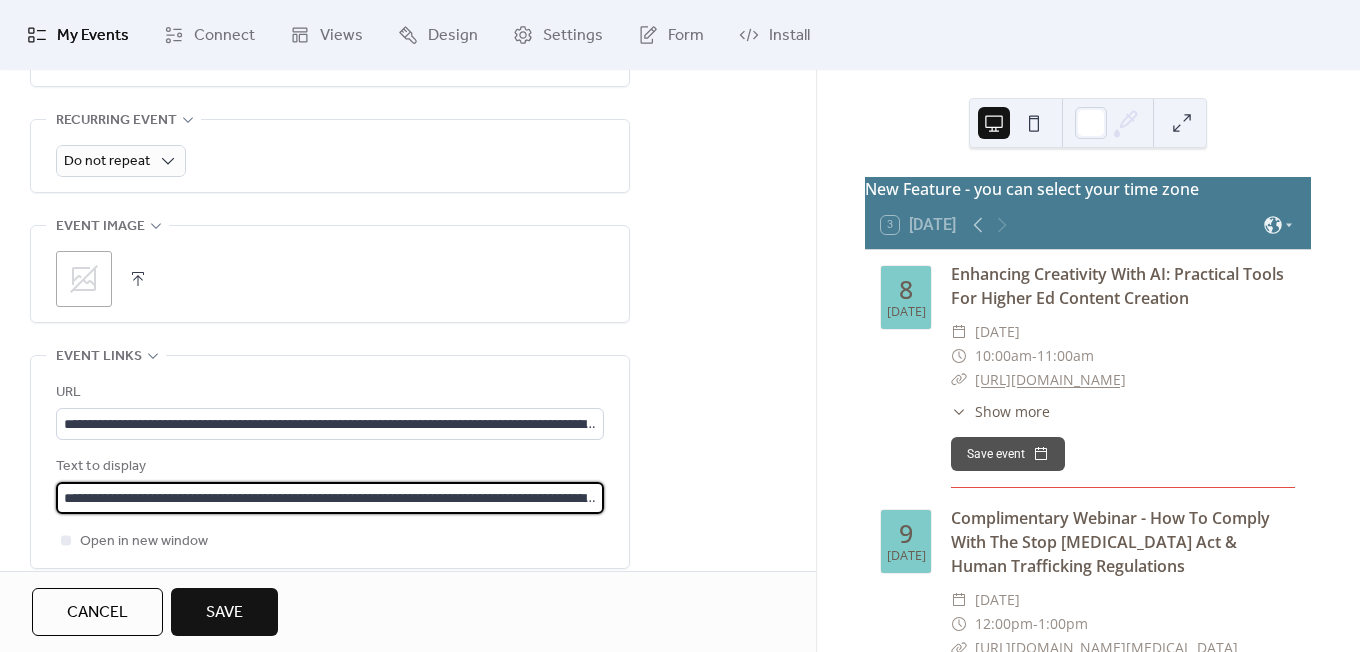 scroll, scrollTop: 0, scrollLeft: 169, axis: horizontal 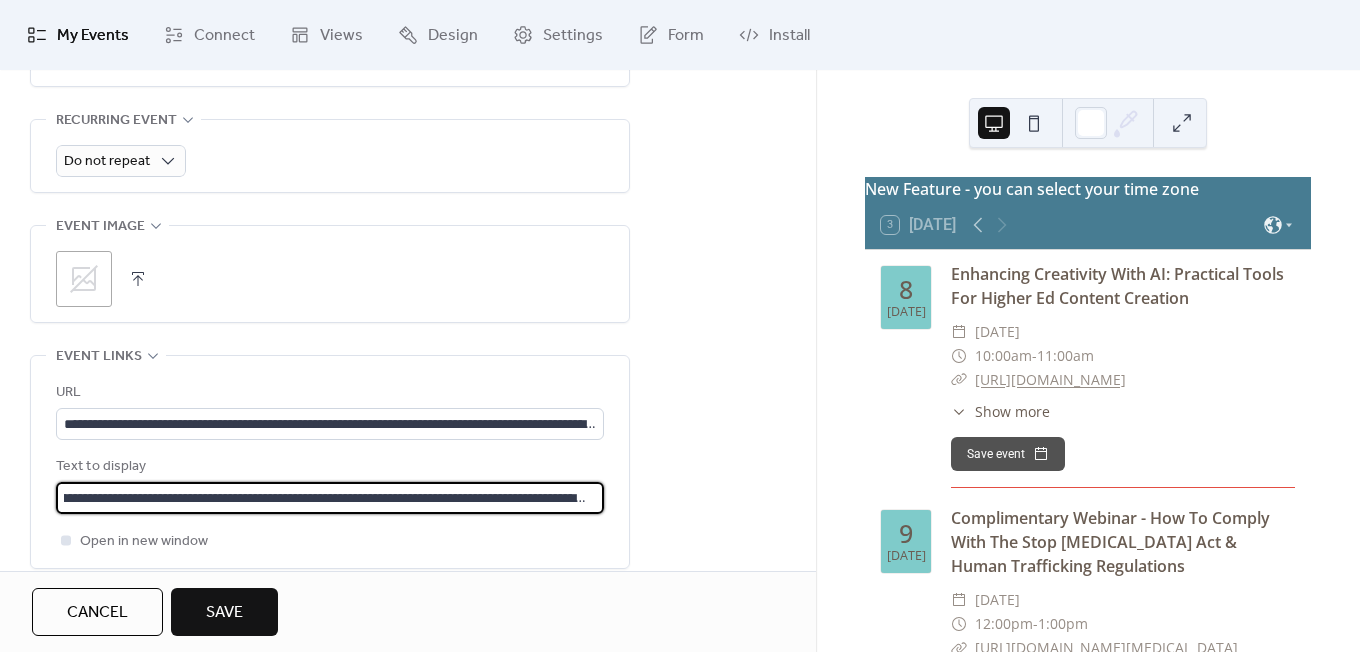 type on "**********" 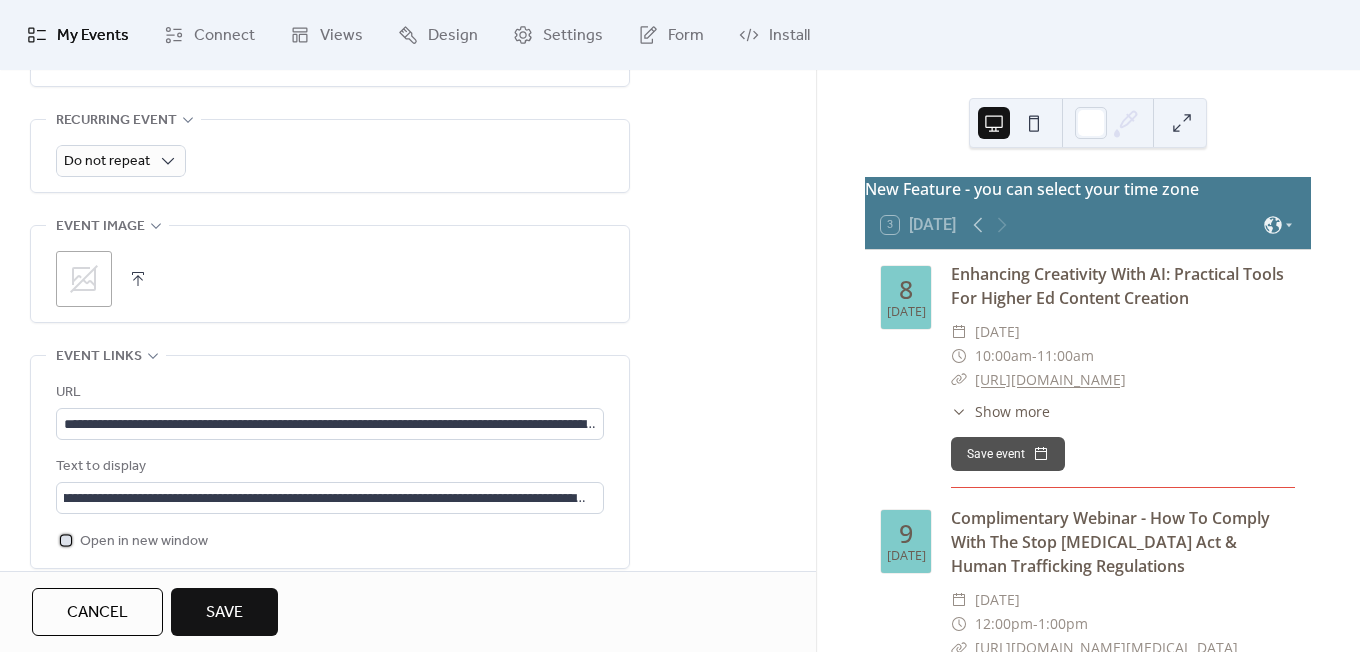 scroll, scrollTop: 0, scrollLeft: 0, axis: both 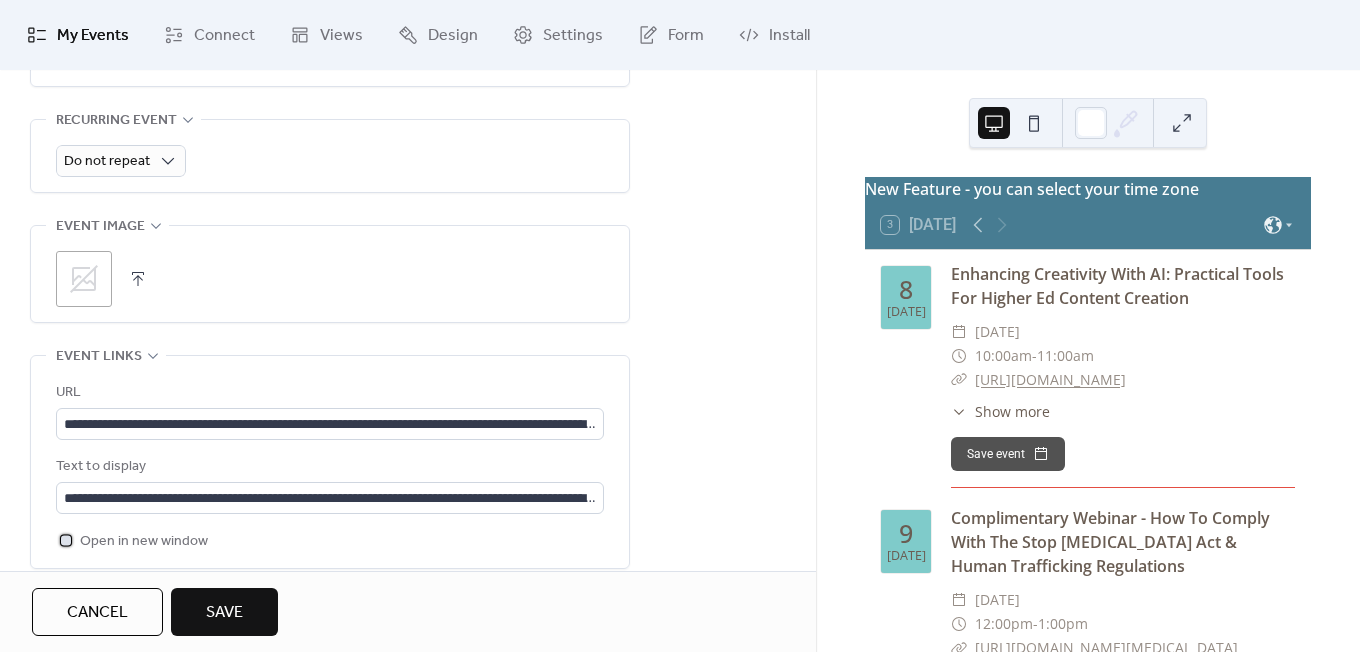 click 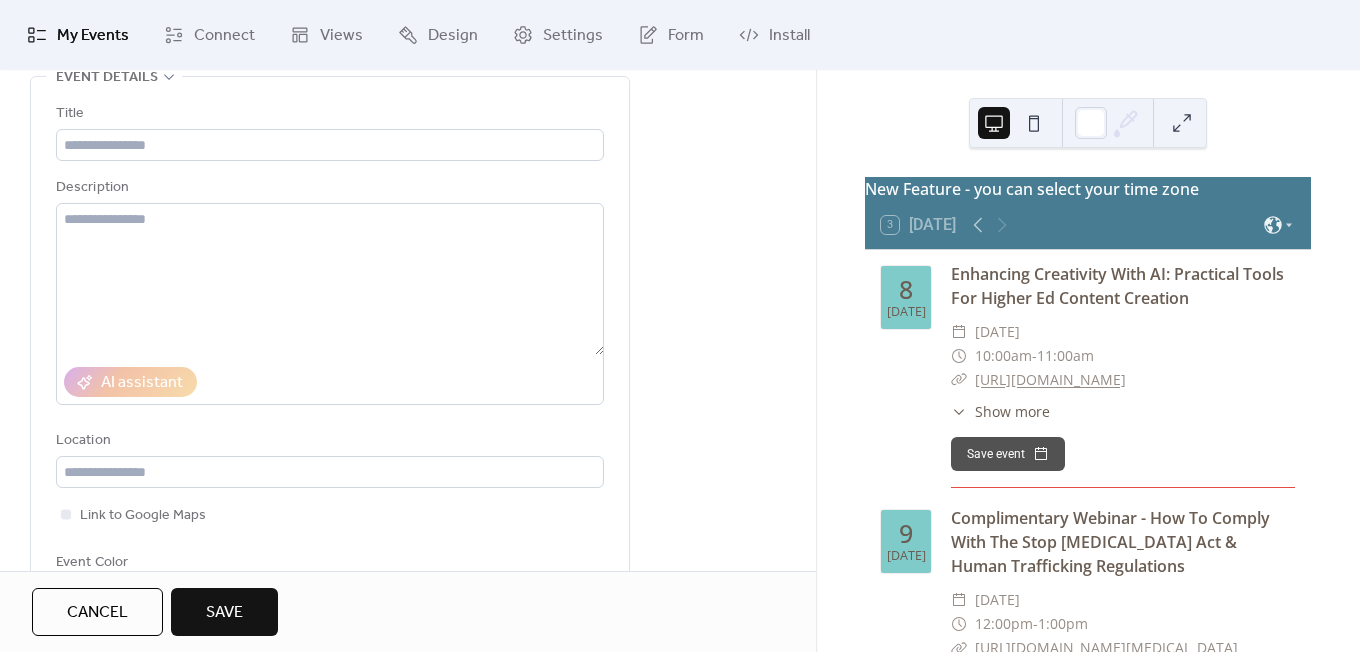 scroll, scrollTop: 0, scrollLeft: 0, axis: both 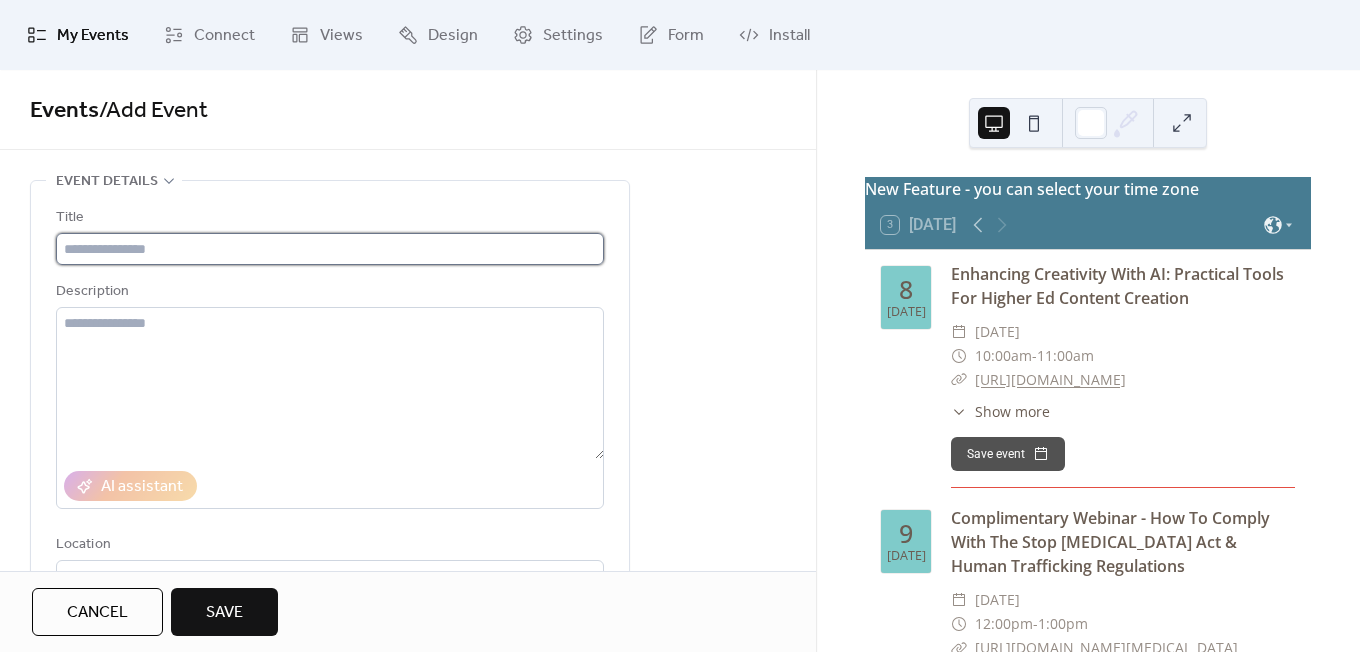 click at bounding box center (330, 249) 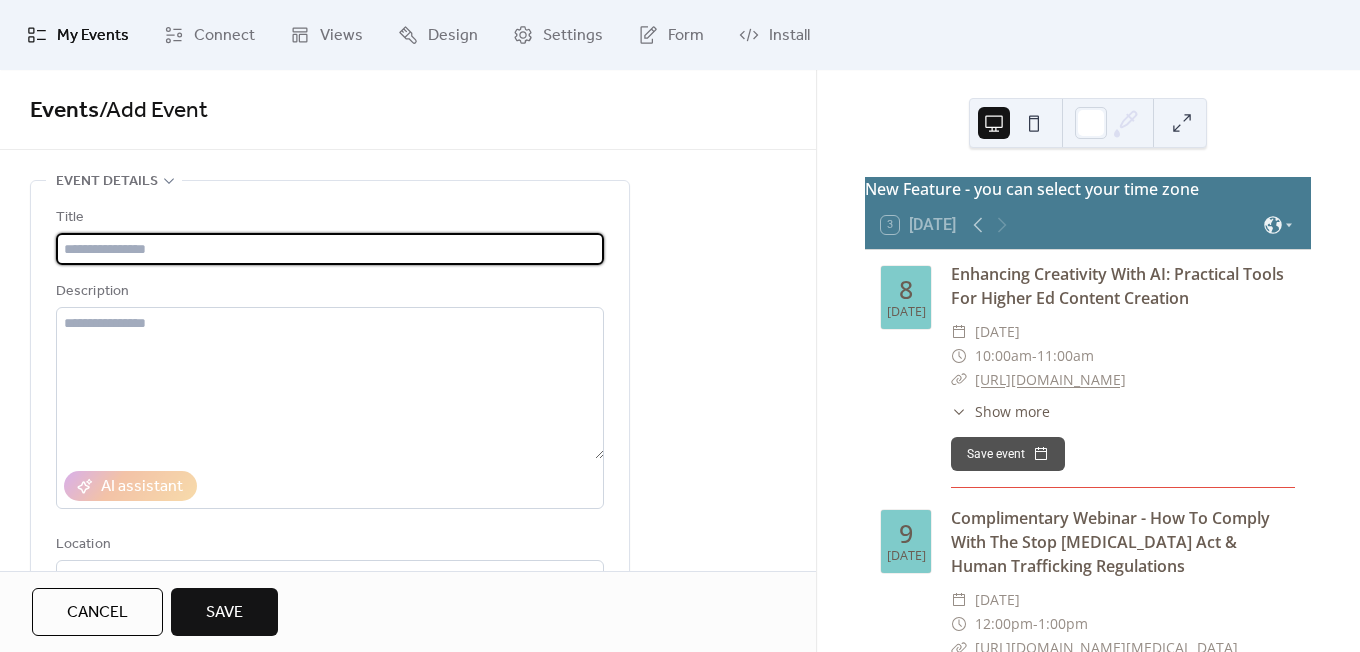 paste on "**********" 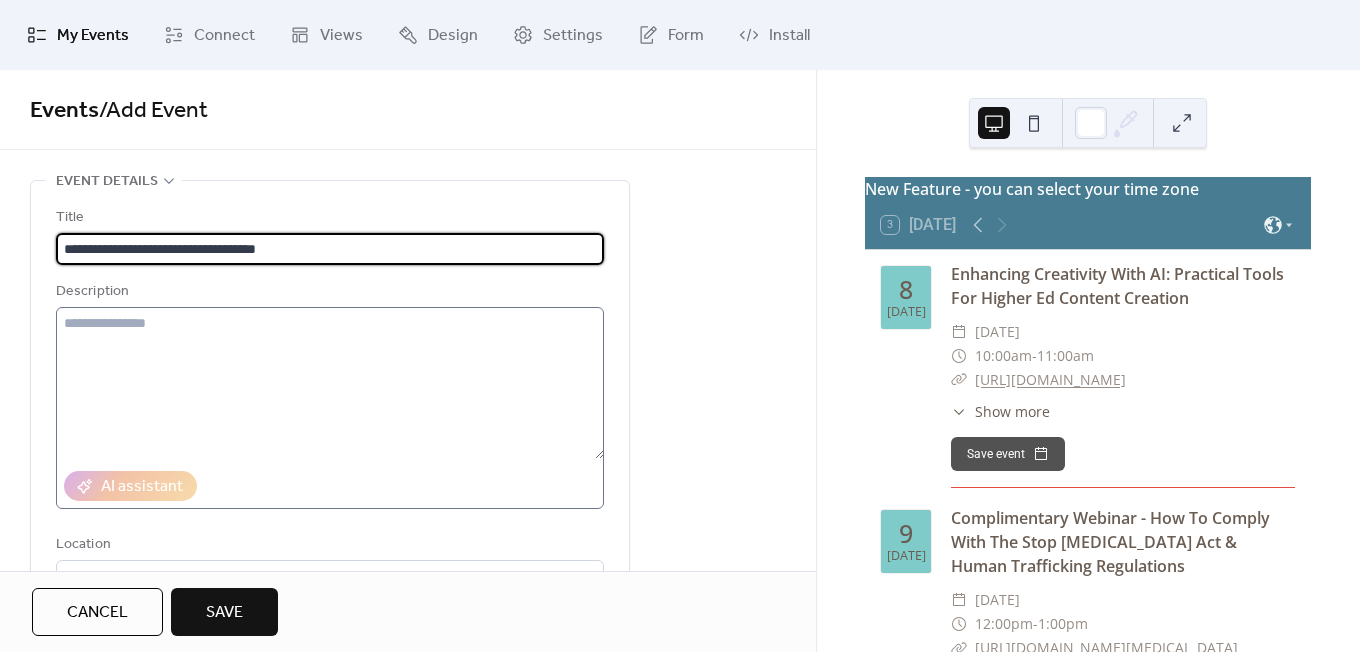 type on "**********" 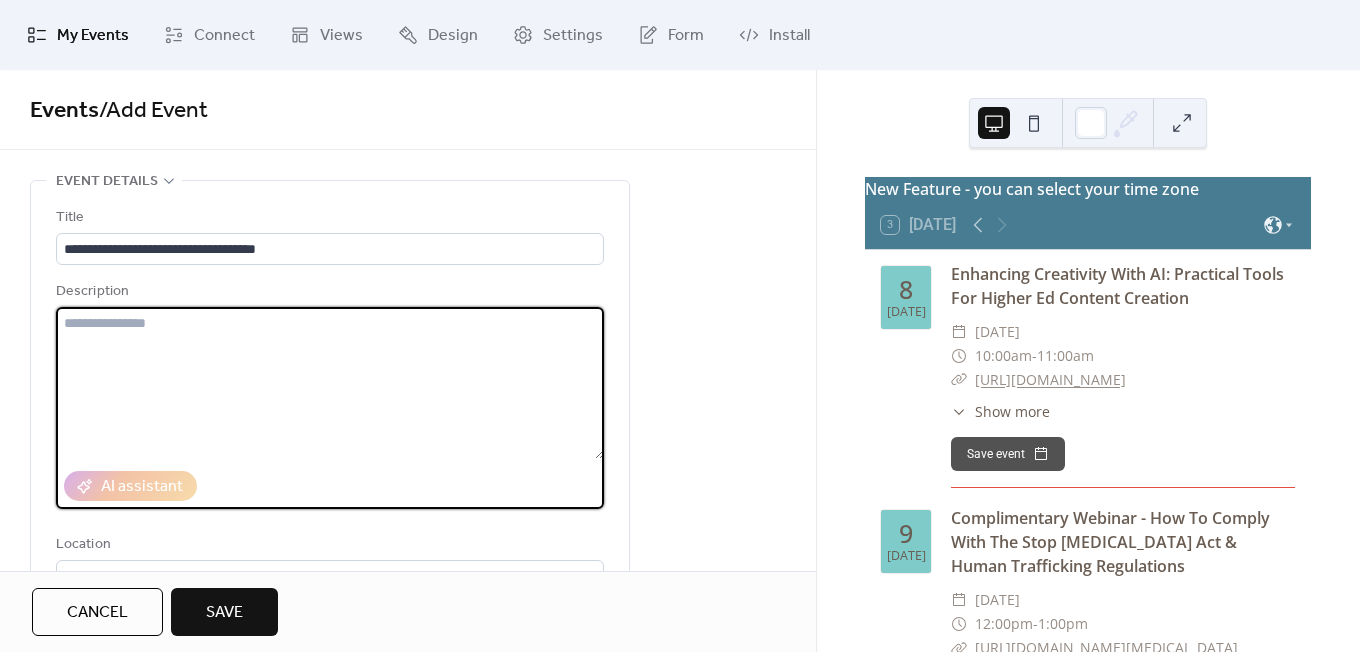 click at bounding box center [330, 383] 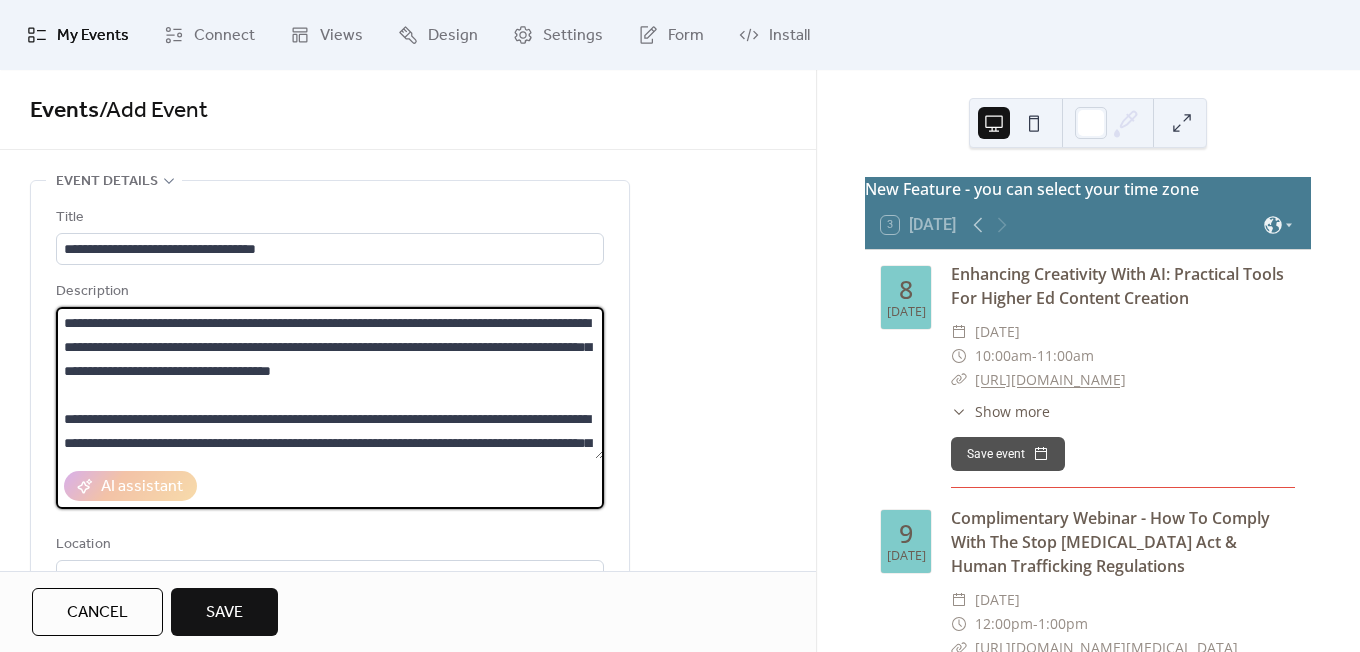 scroll, scrollTop: 45, scrollLeft: 0, axis: vertical 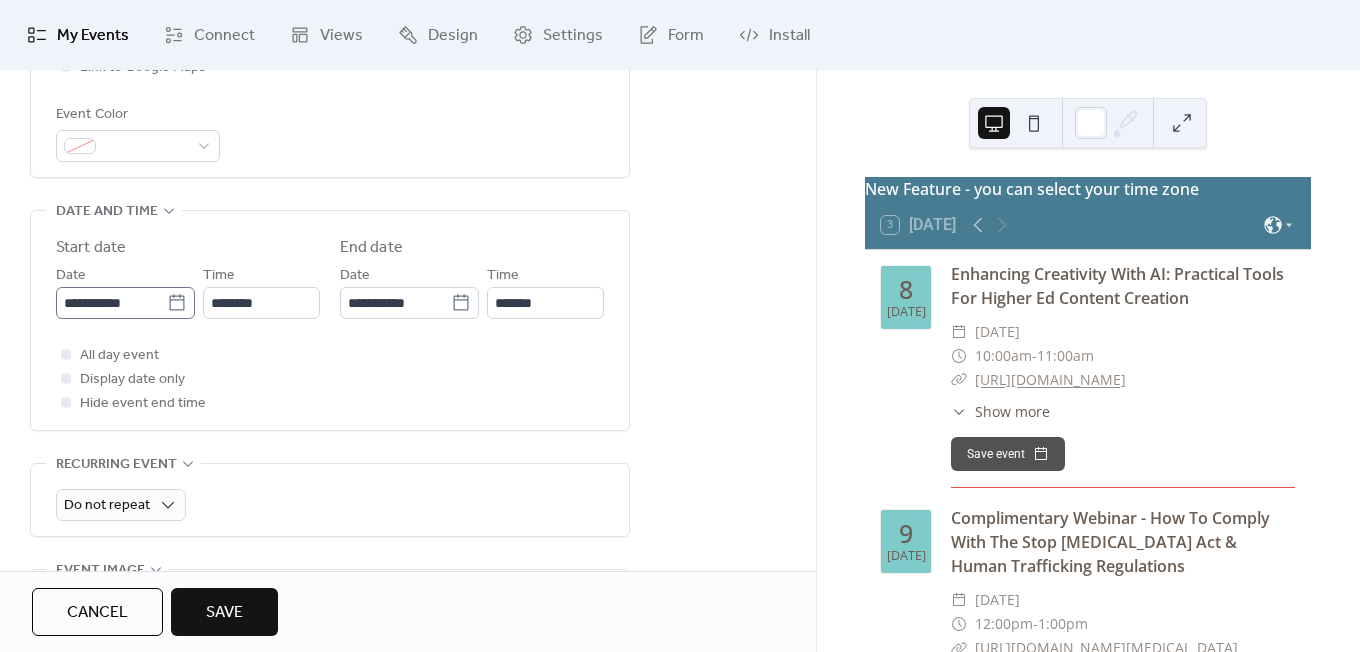 type on "**********" 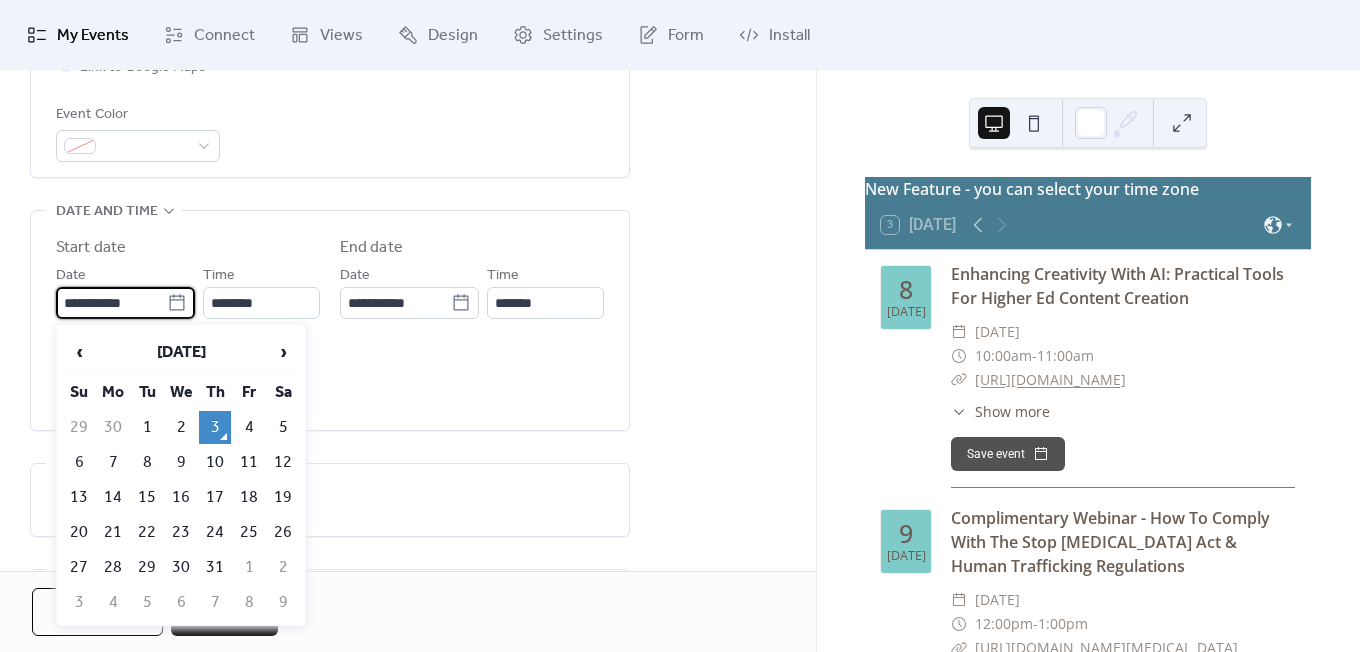 click on "**********" at bounding box center (111, 303) 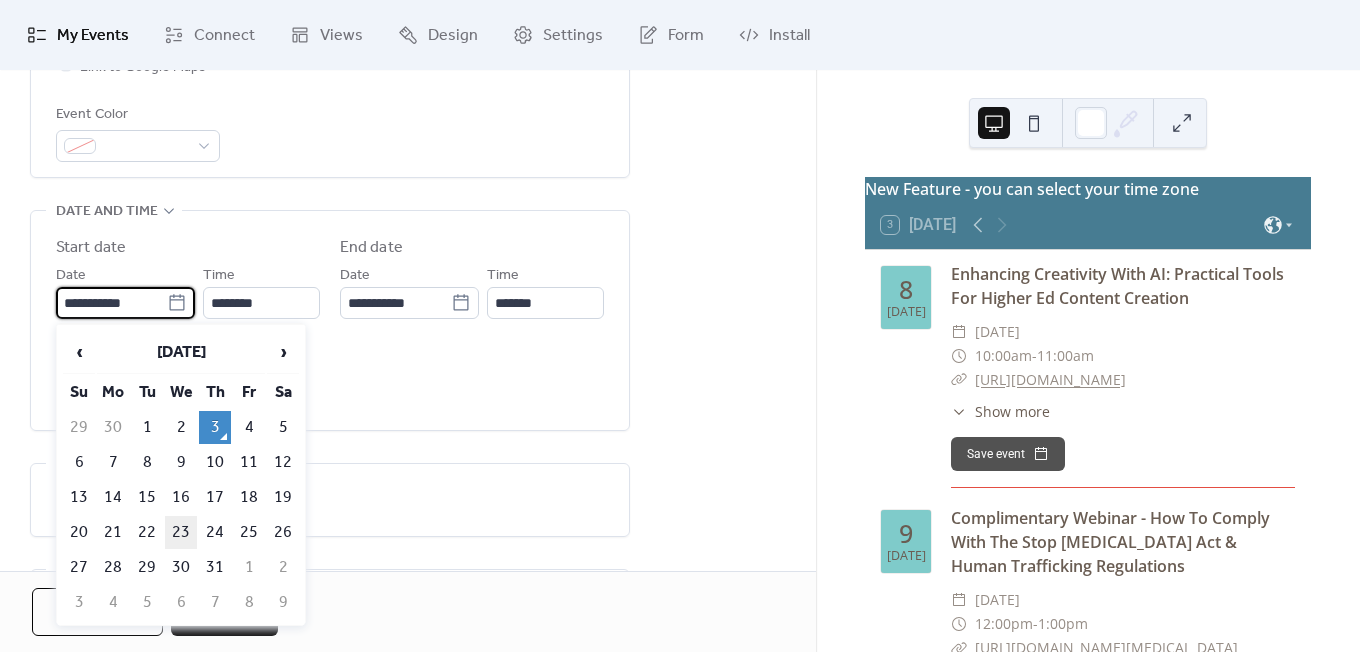 click on "23" at bounding box center (181, 532) 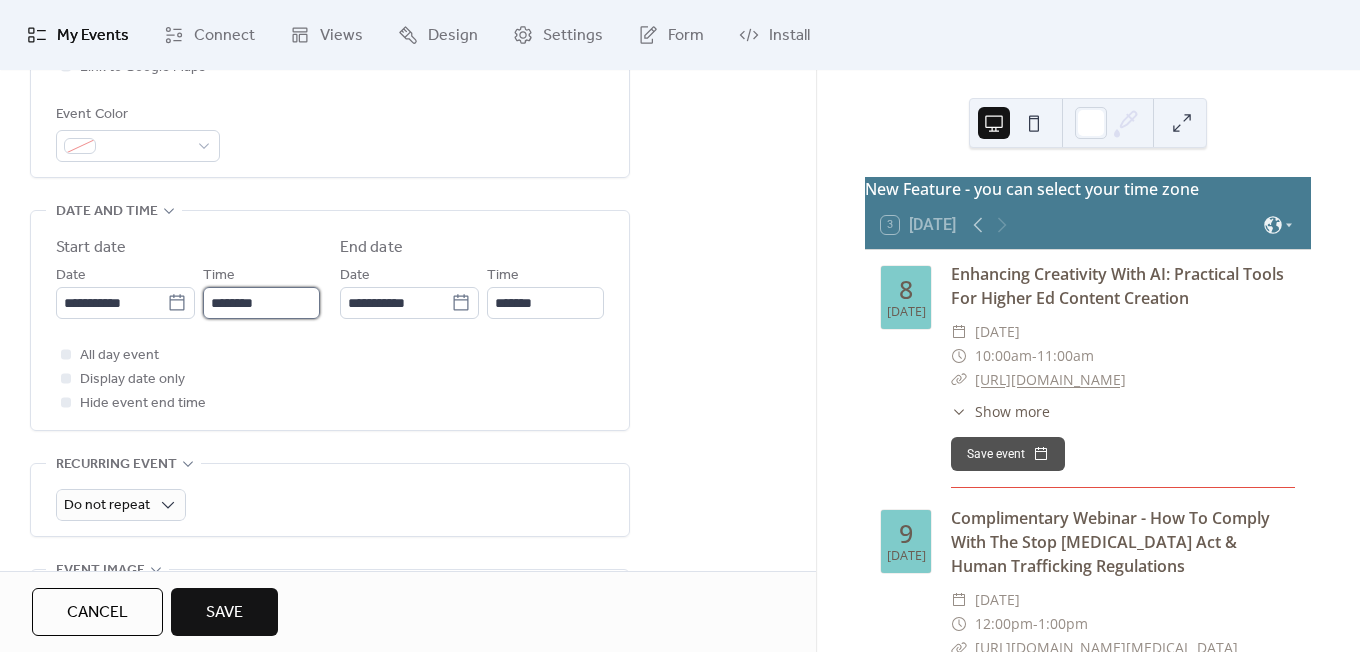 click on "********" at bounding box center [261, 303] 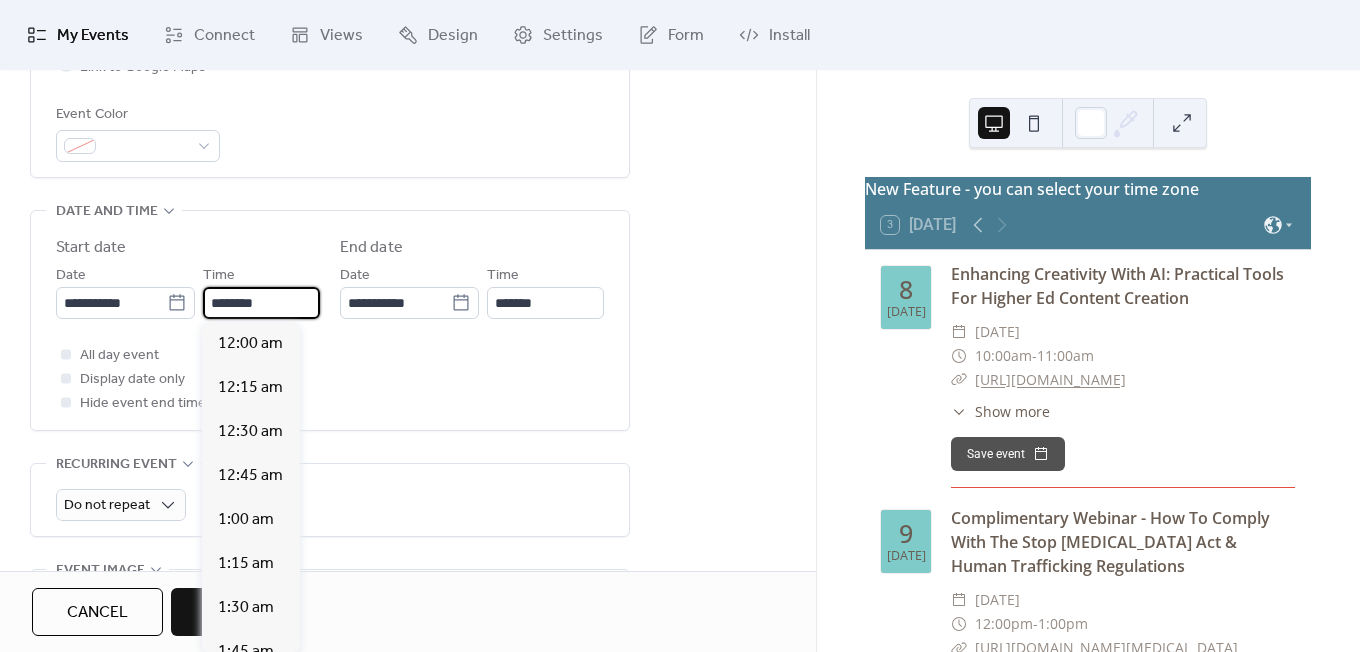 scroll, scrollTop: 2112, scrollLeft: 0, axis: vertical 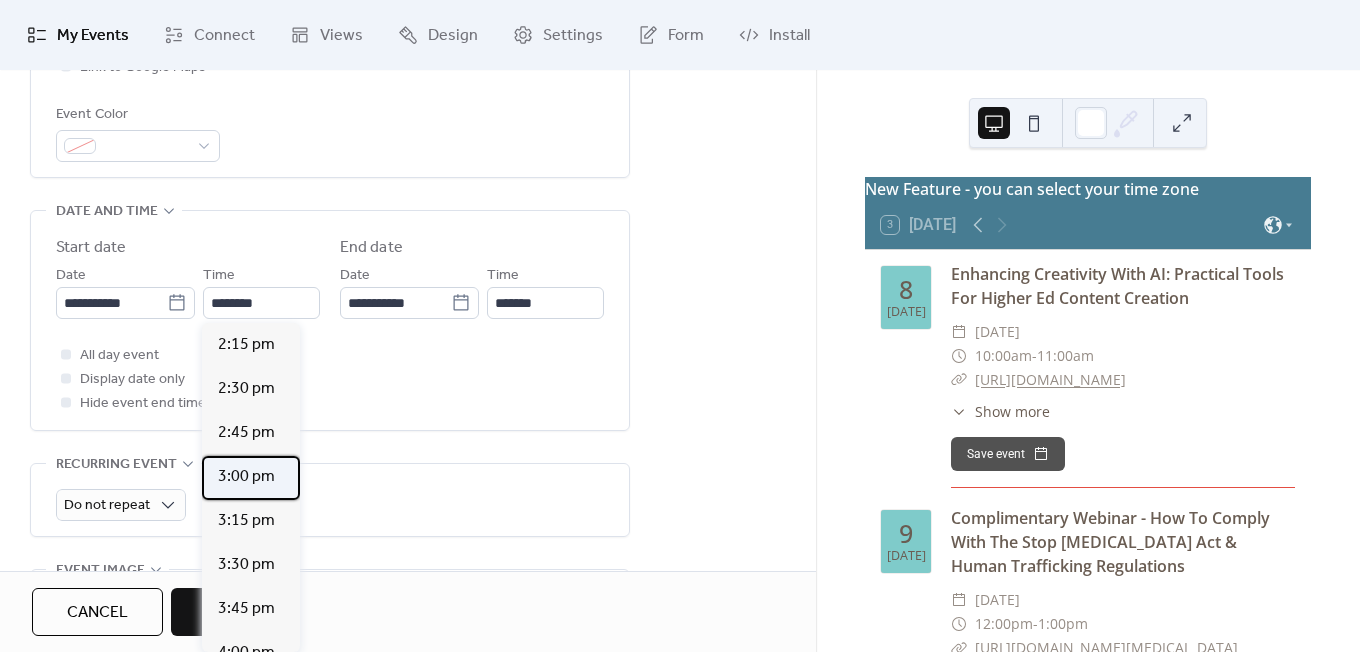 click on "3:00 pm" at bounding box center [246, 477] 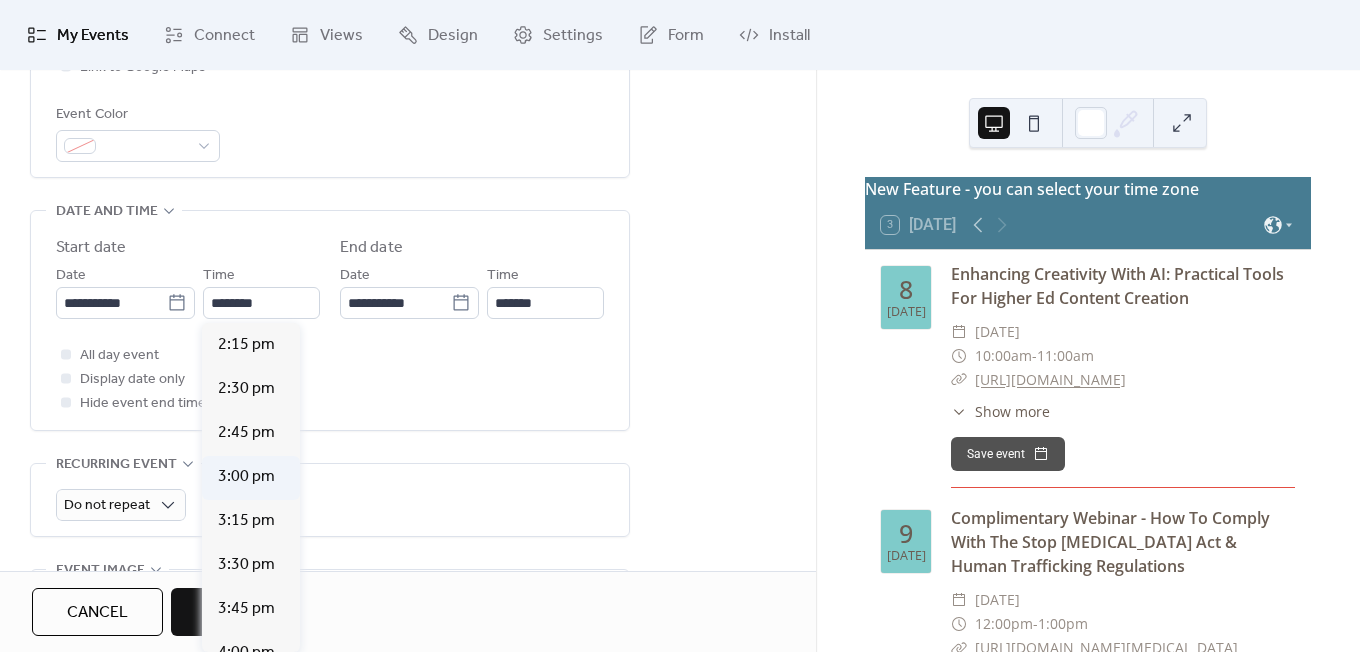 type on "*******" 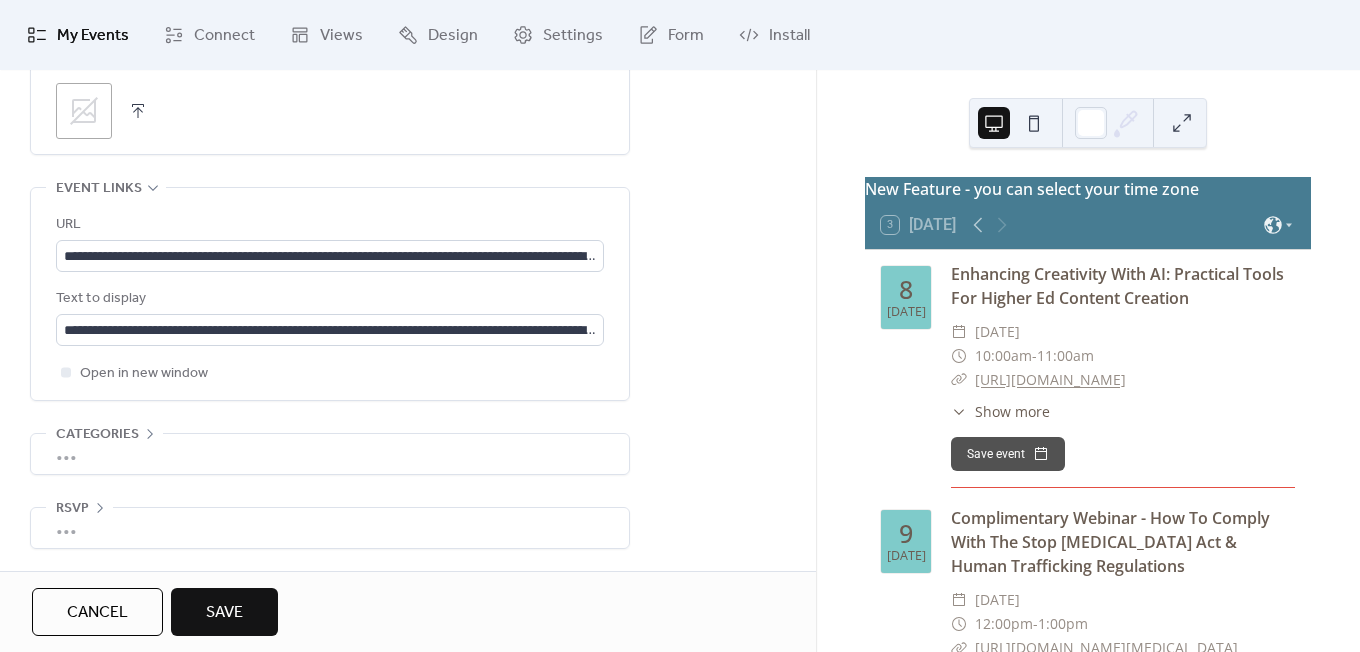 scroll, scrollTop: 1068, scrollLeft: 0, axis: vertical 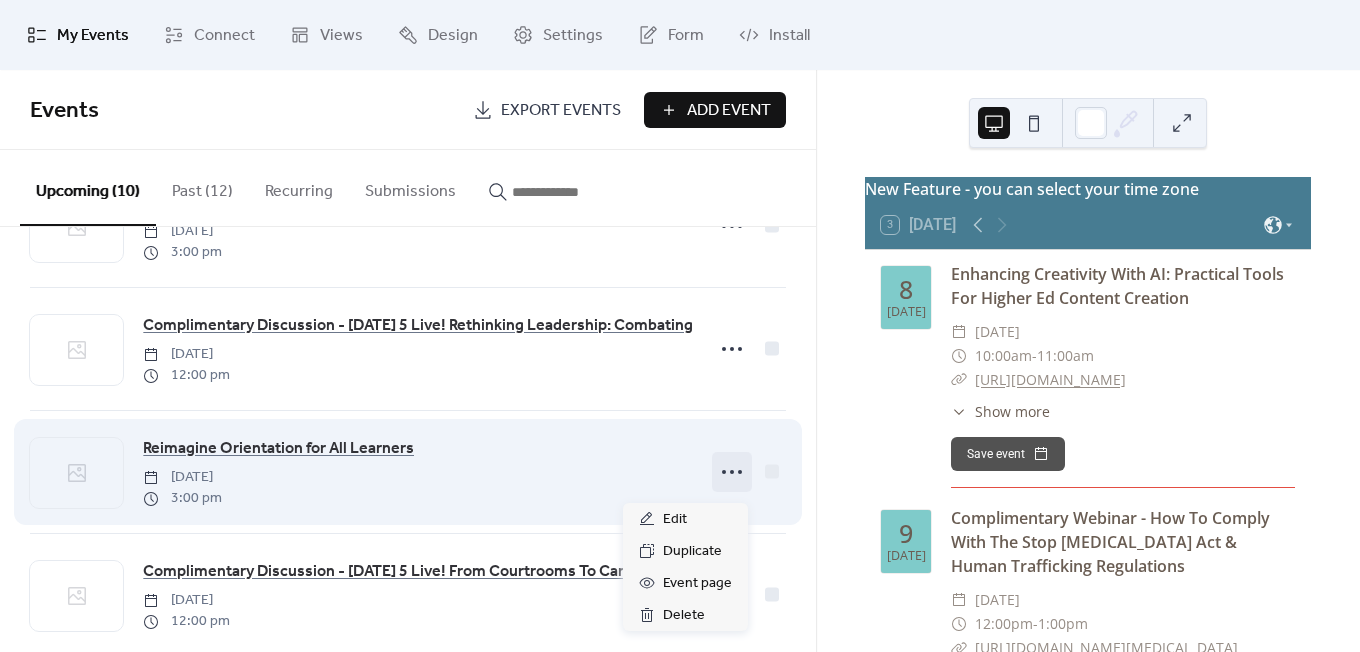 click 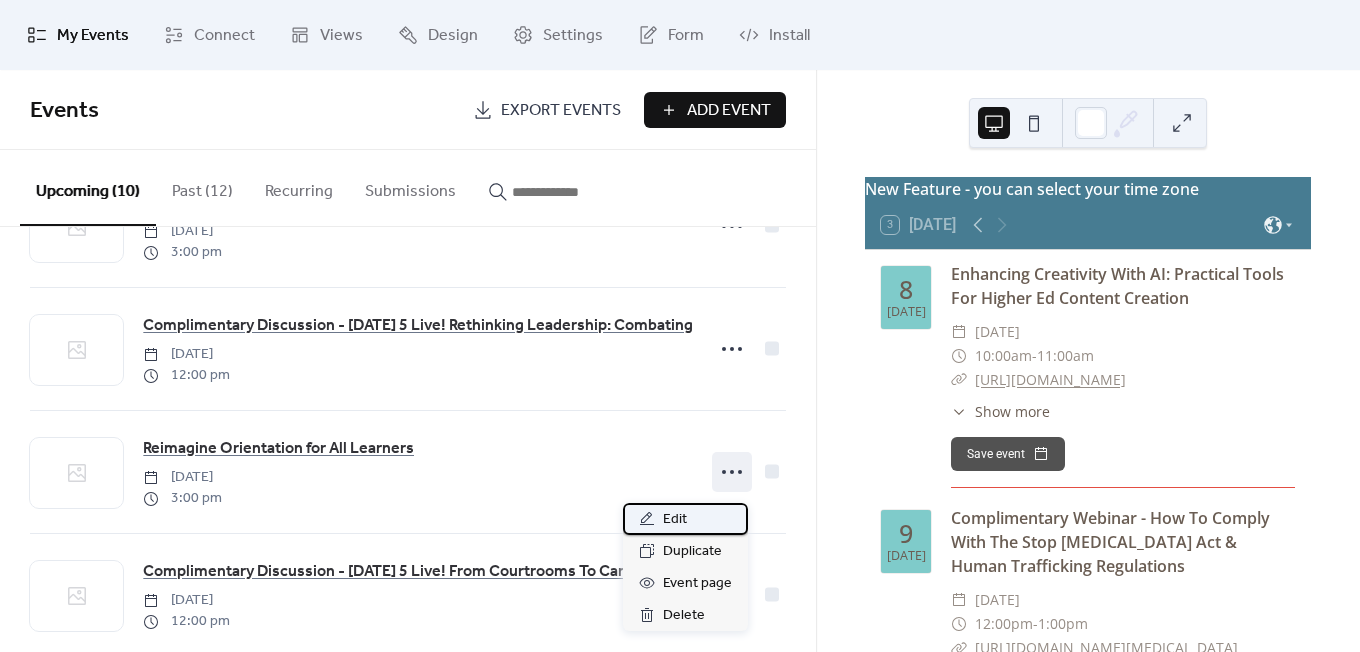 click on "Edit" at bounding box center (675, 520) 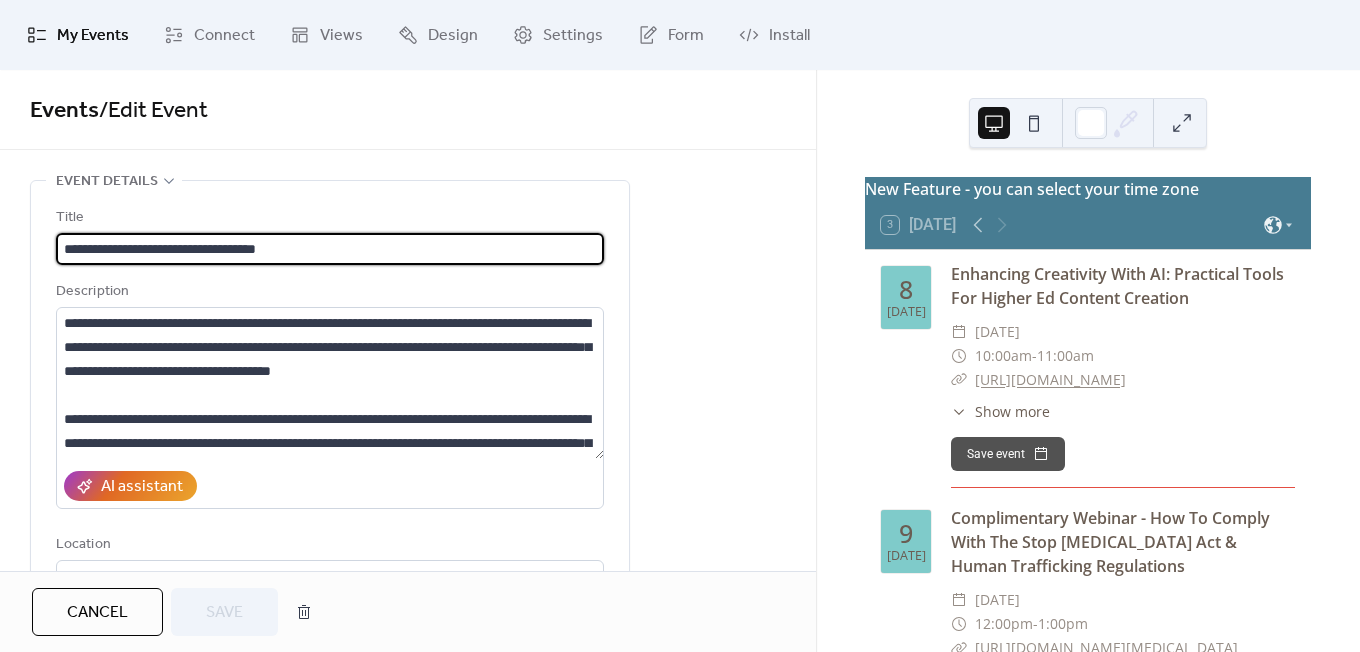 click on "**********" at bounding box center (330, 249) 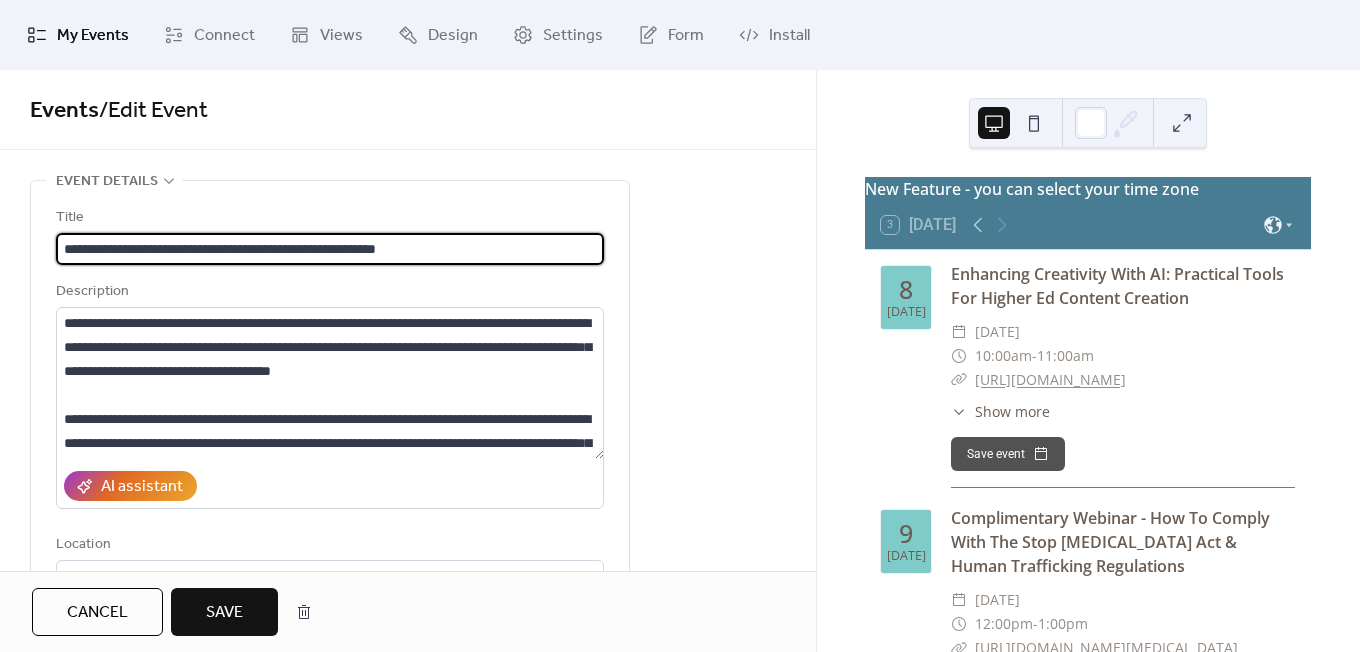 type on "**********" 